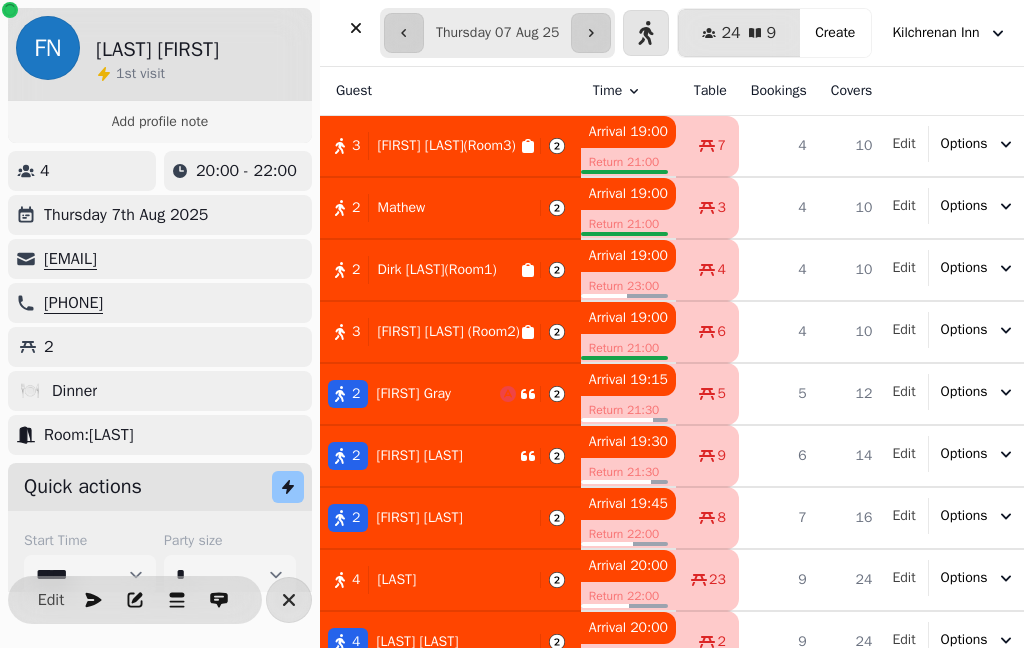 select on "**********" 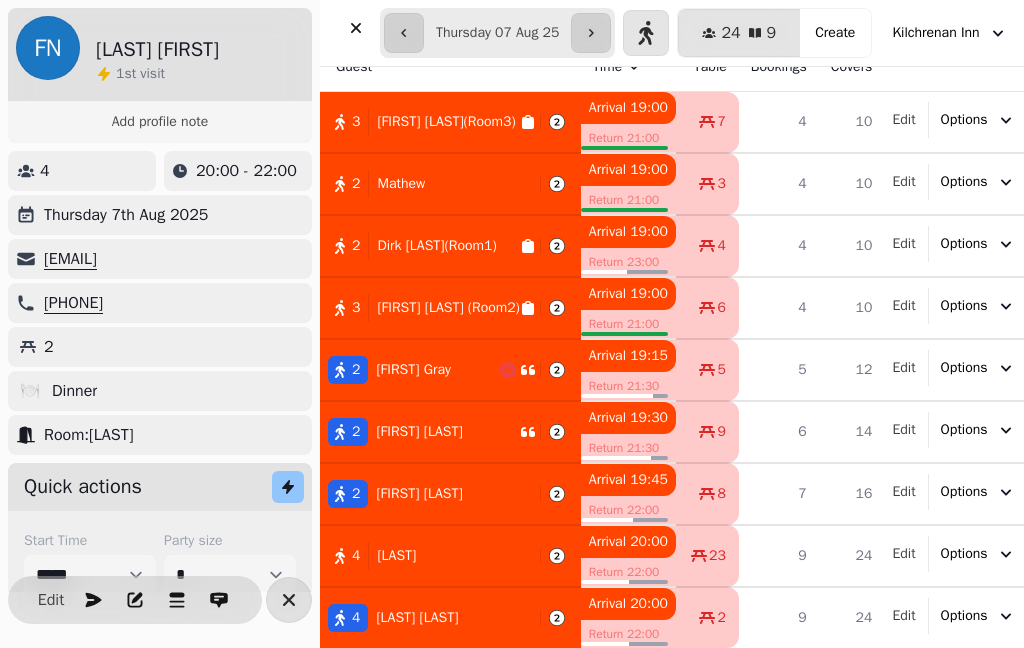 click 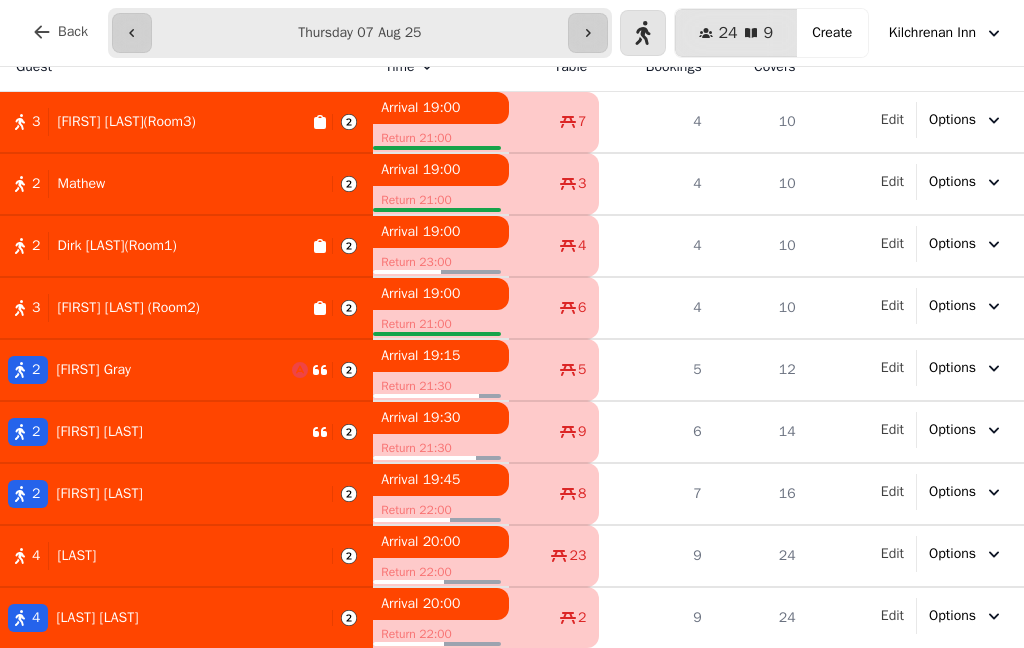 scroll, scrollTop: 24, scrollLeft: 0, axis: vertical 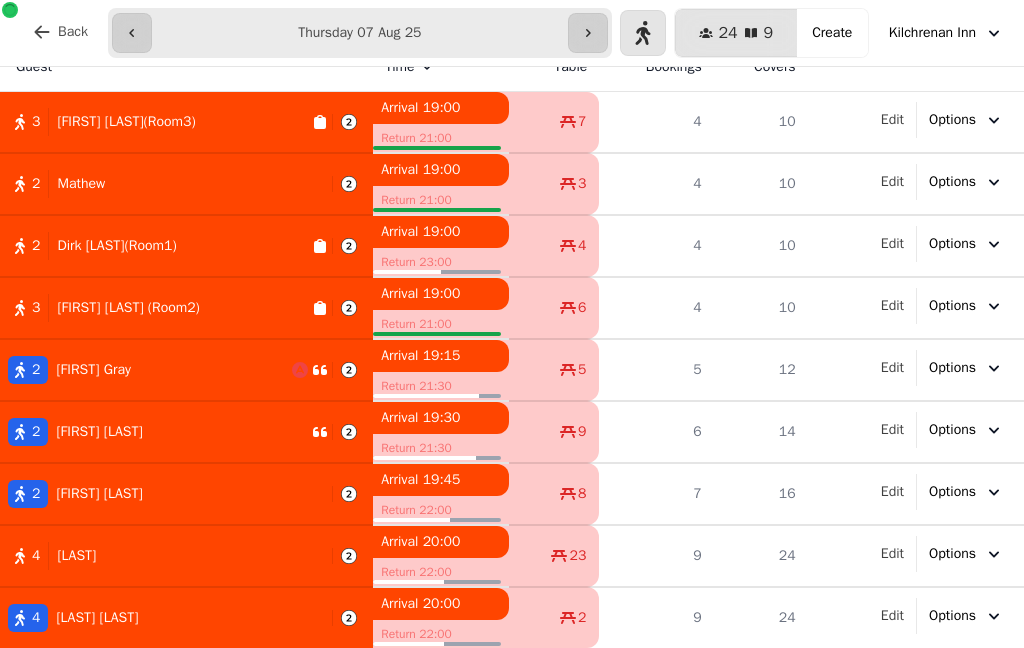 click on "Back" at bounding box center (60, 32) 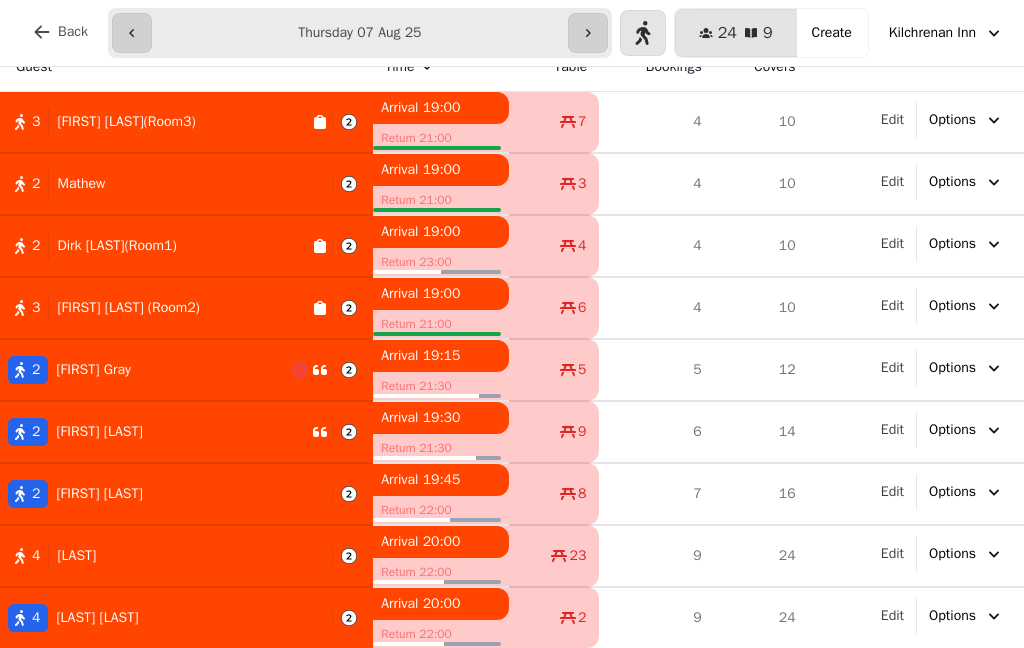 click on "Back" at bounding box center [73, 32] 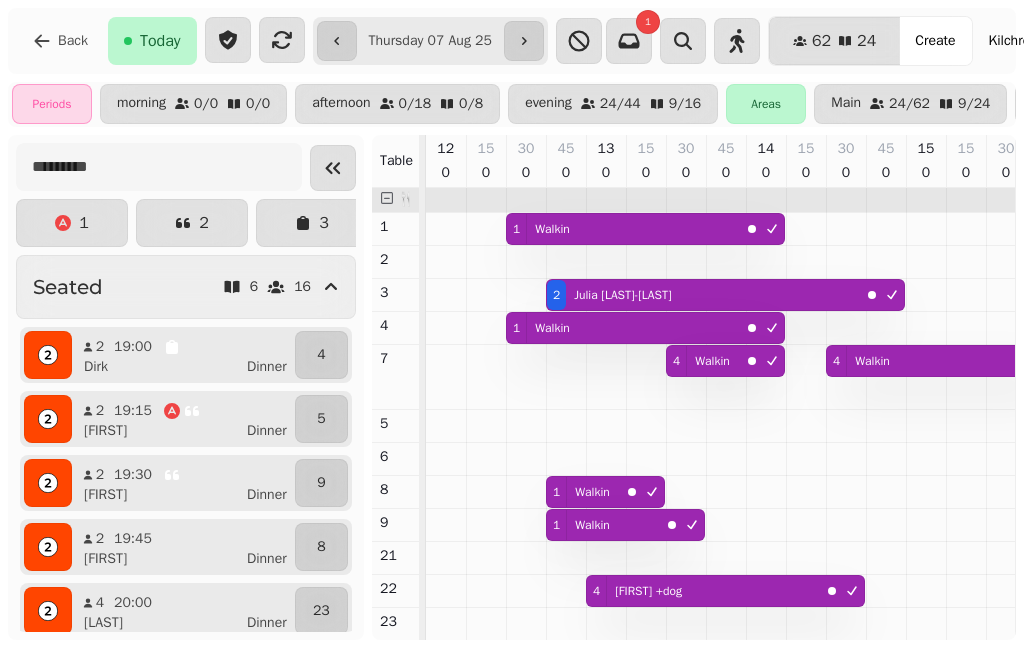 scroll, scrollTop: 0, scrollLeft: 1091, axis: horizontal 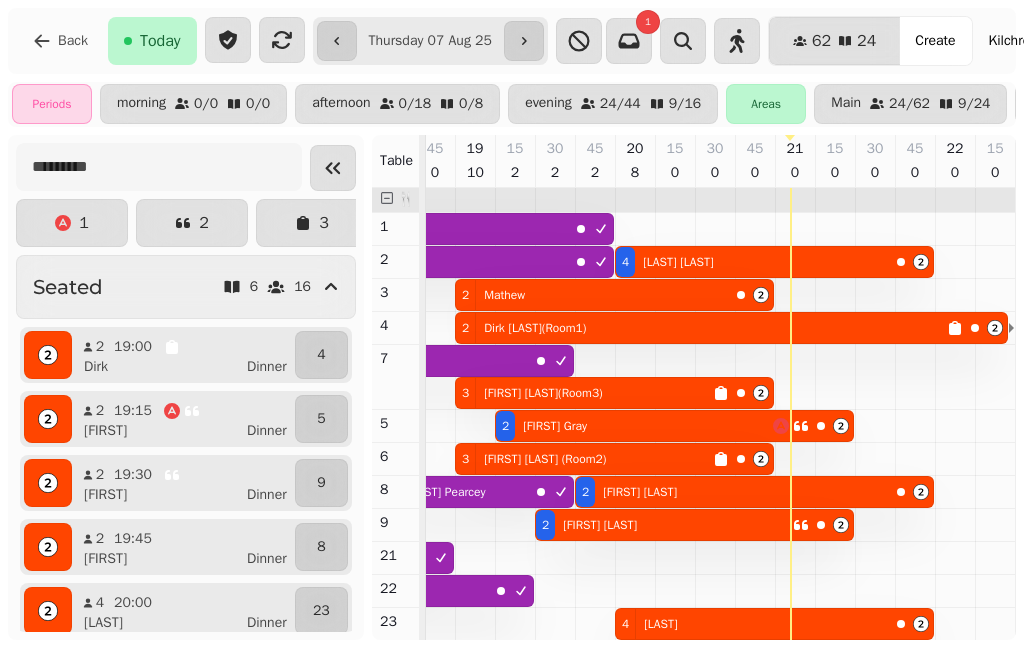 click on "8" at bounding box center [635, 173] 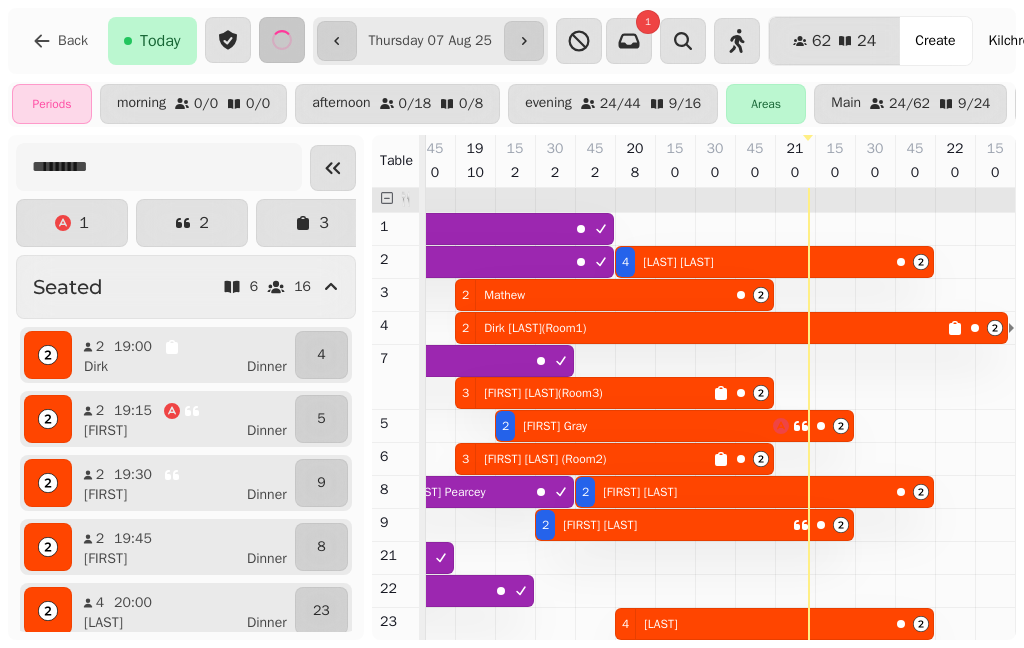 click on "Kilchrenan Inn" at bounding box center (1032, 41) 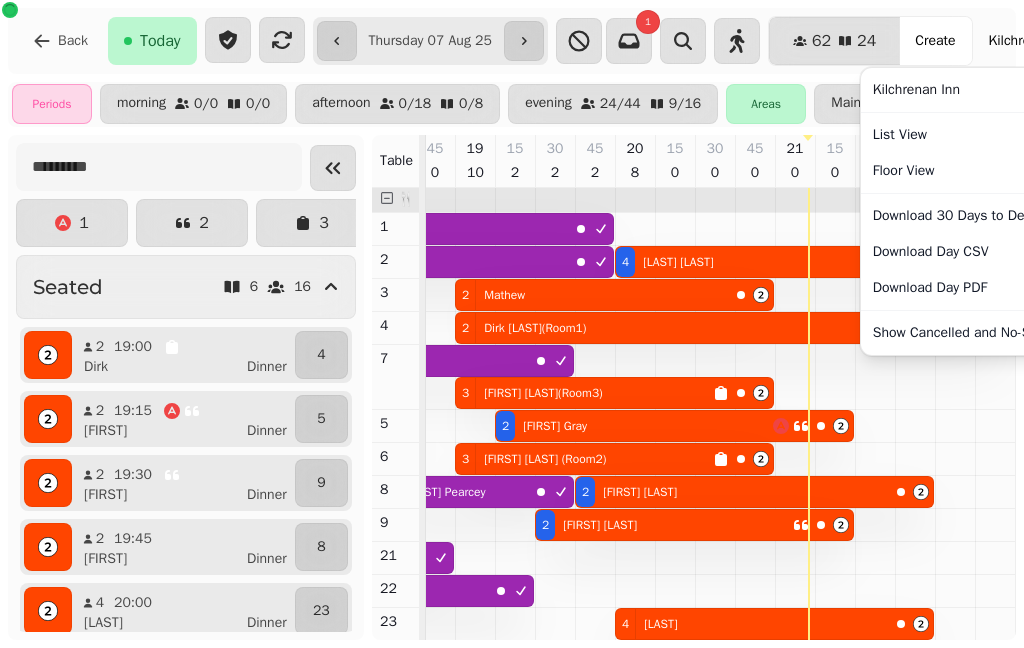 scroll, scrollTop: 0, scrollLeft: 125, axis: horizontal 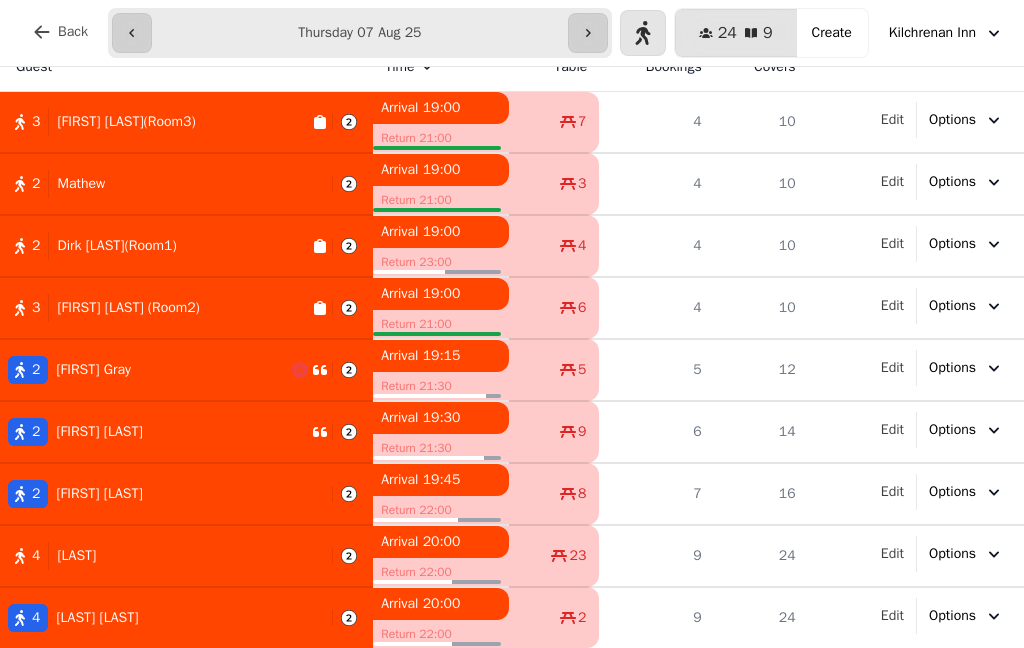 click on "[FIRST]   [LAST](Room3)" at bounding box center [126, 122] 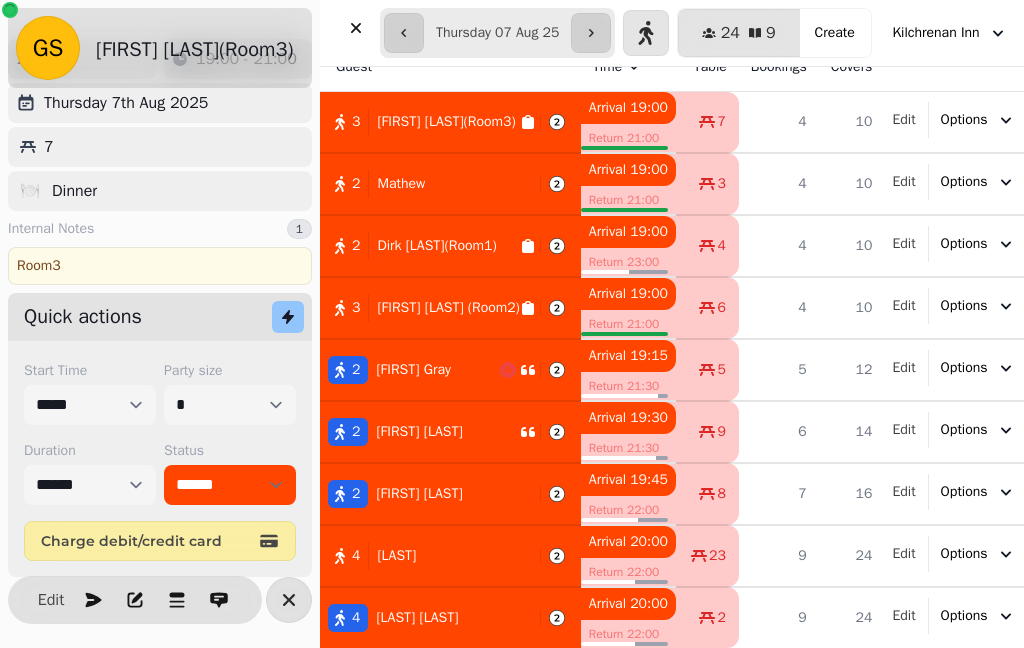 scroll, scrollTop: 63, scrollLeft: 0, axis: vertical 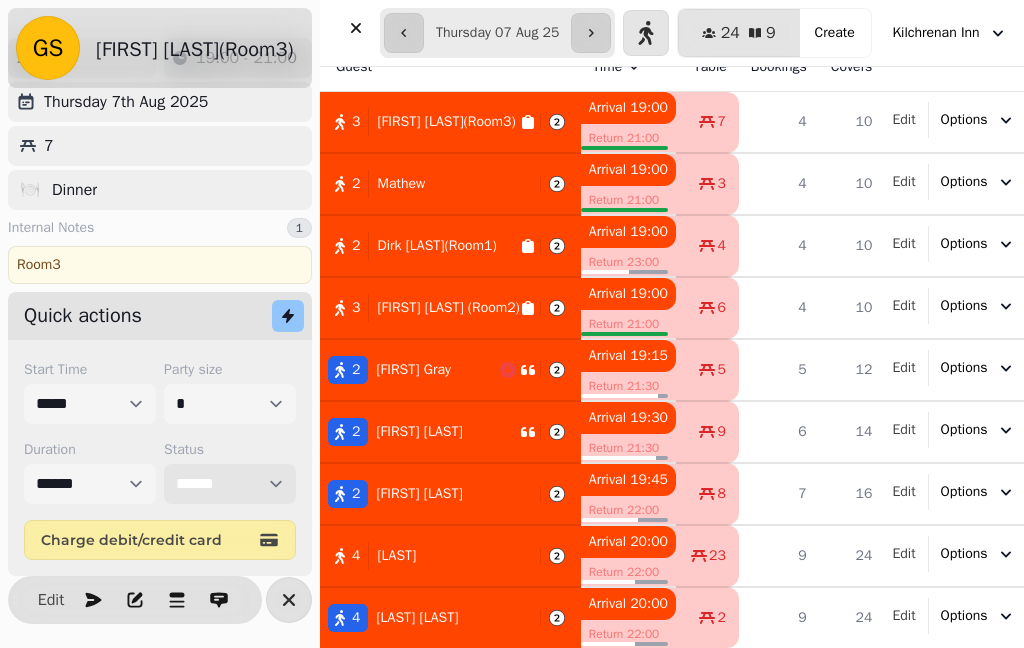 click on "**********" at bounding box center [230, 484] 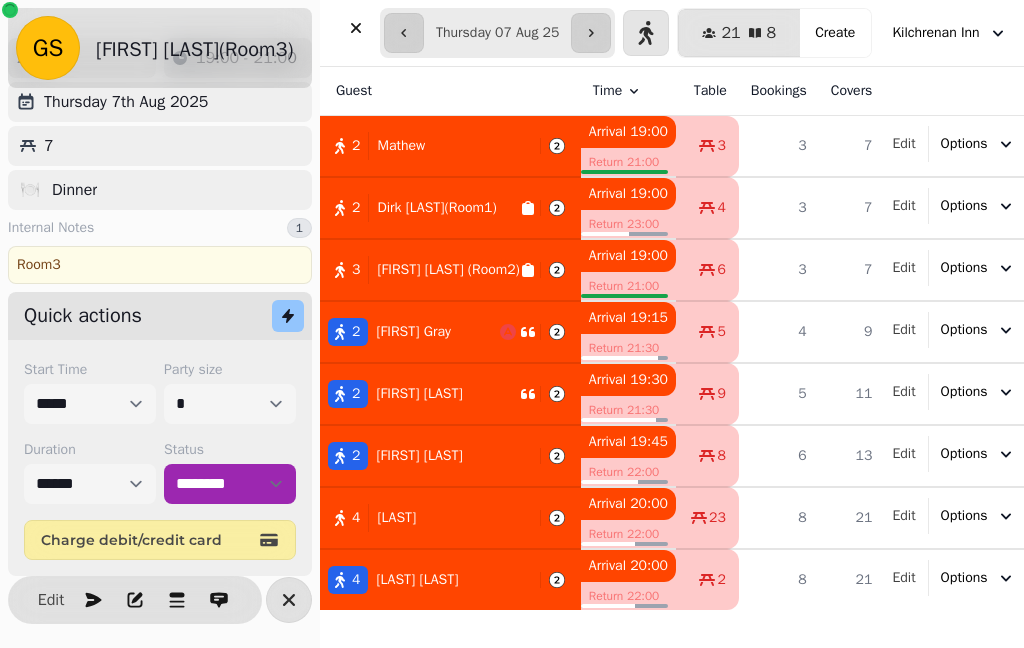 click on "2 [FIRST]" at bounding box center (450, 146) 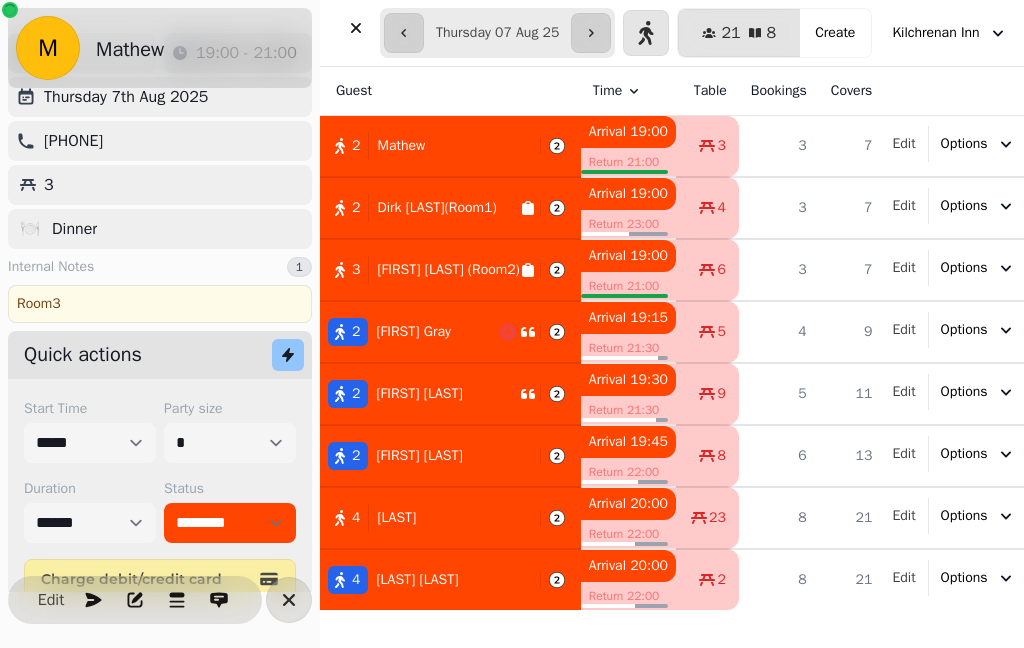 select on "******" 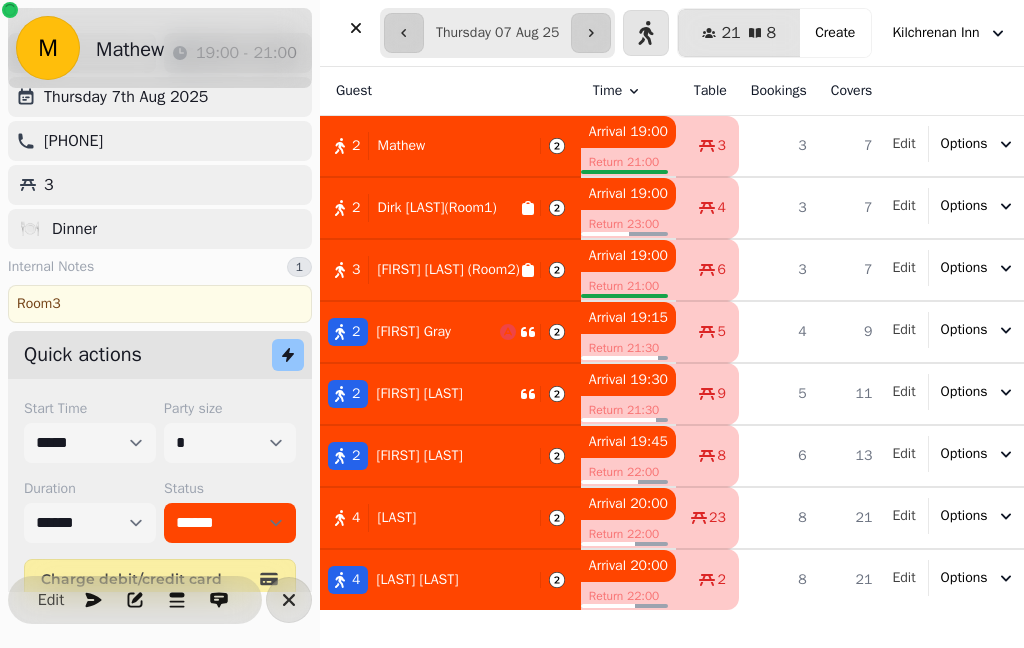 select on "*" 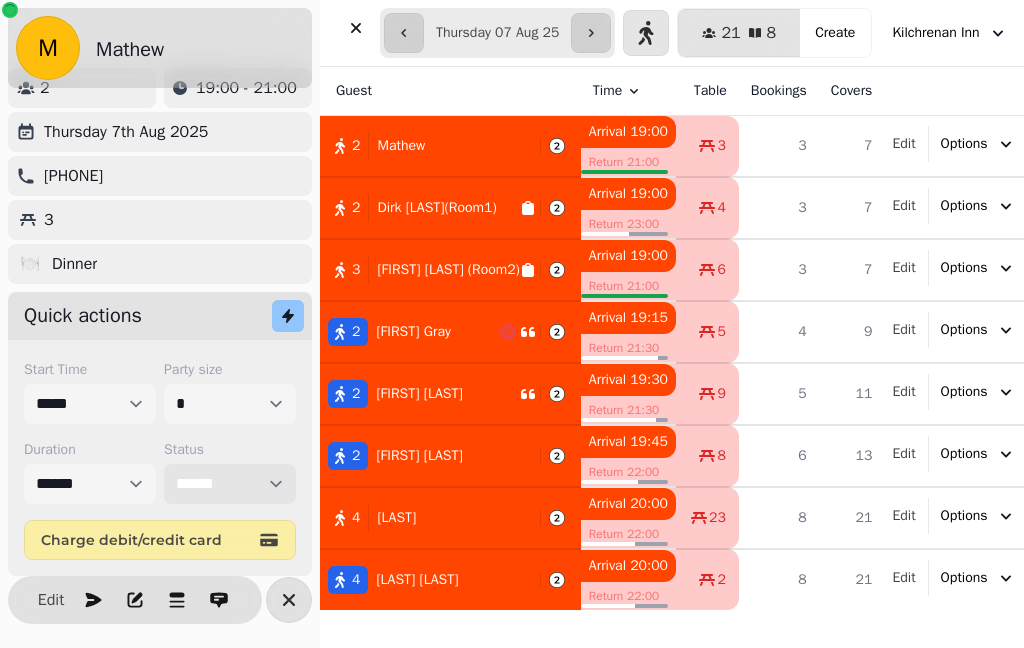 click on "**********" at bounding box center [230, 484] 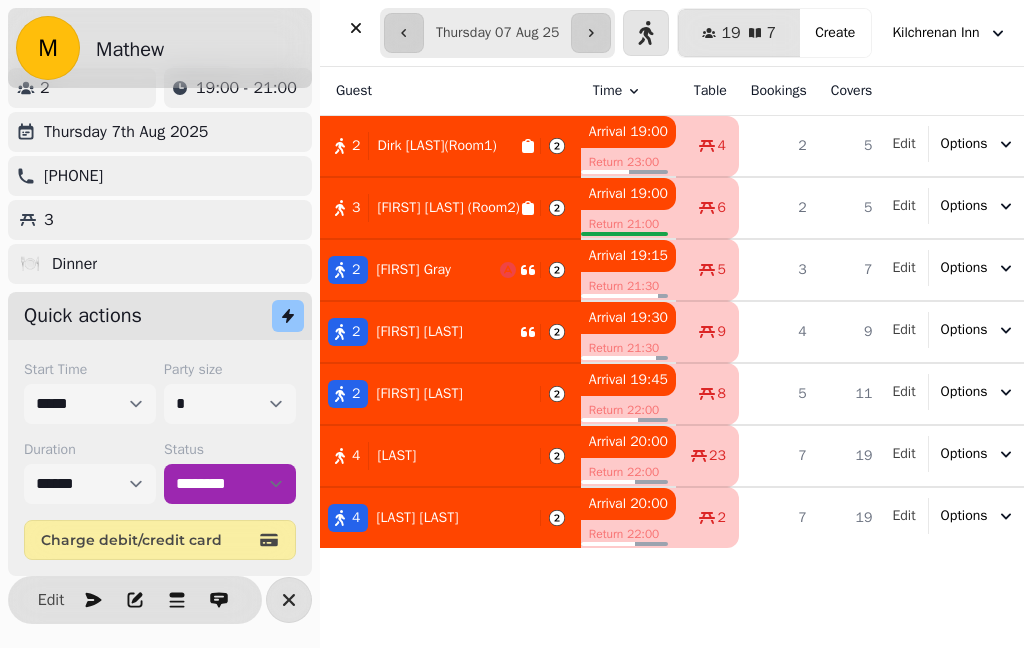 click on "3 [FIRST]   [LAST] (Room2)" at bounding box center [450, 208] 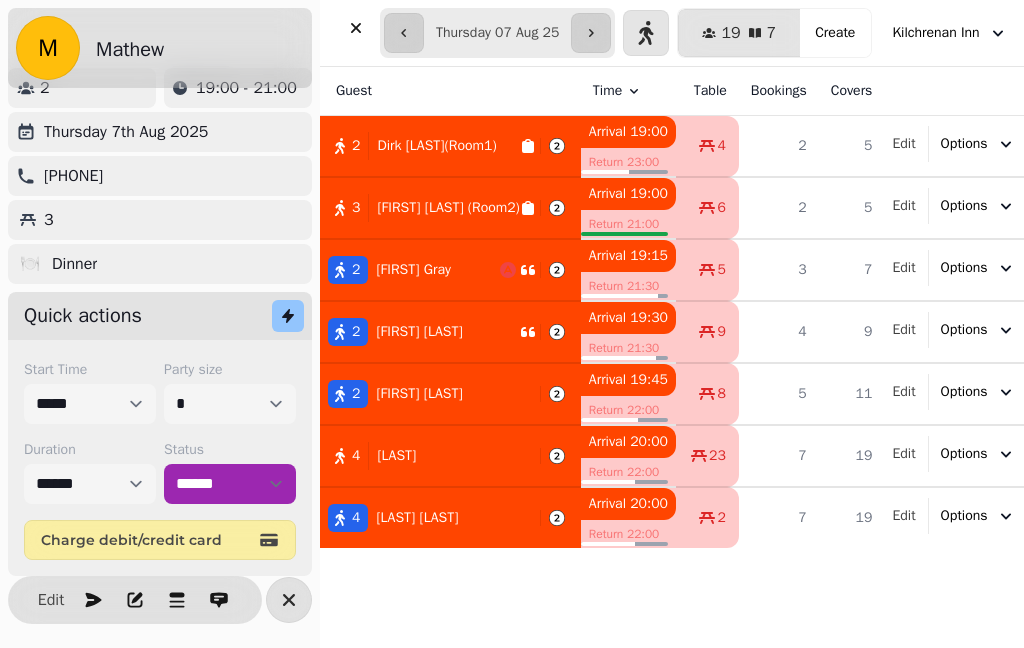 select on "*" 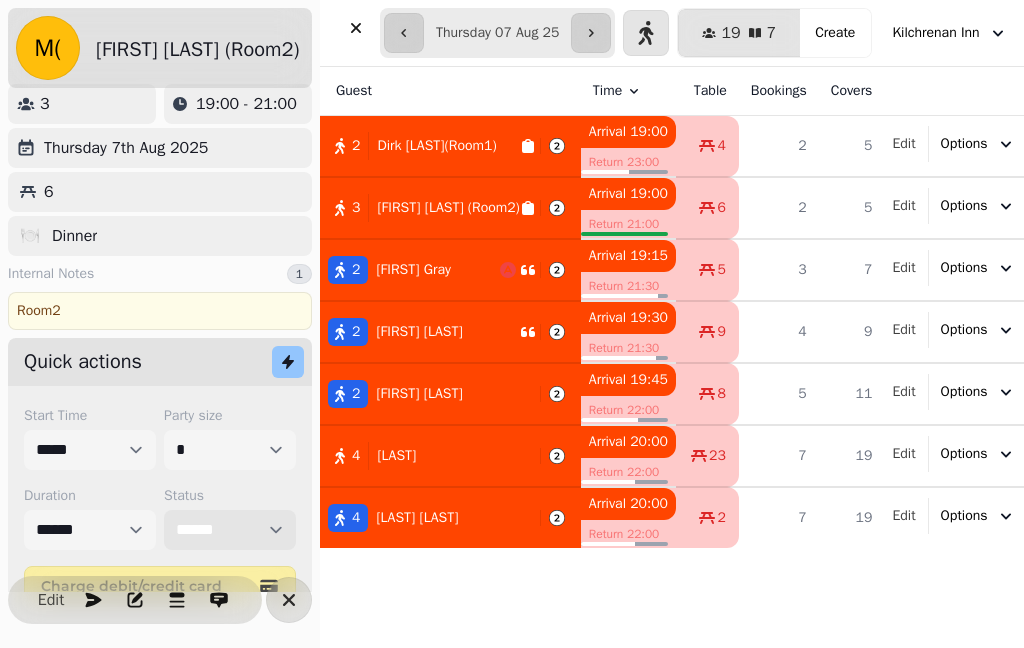 click on "**********" at bounding box center (230, 530) 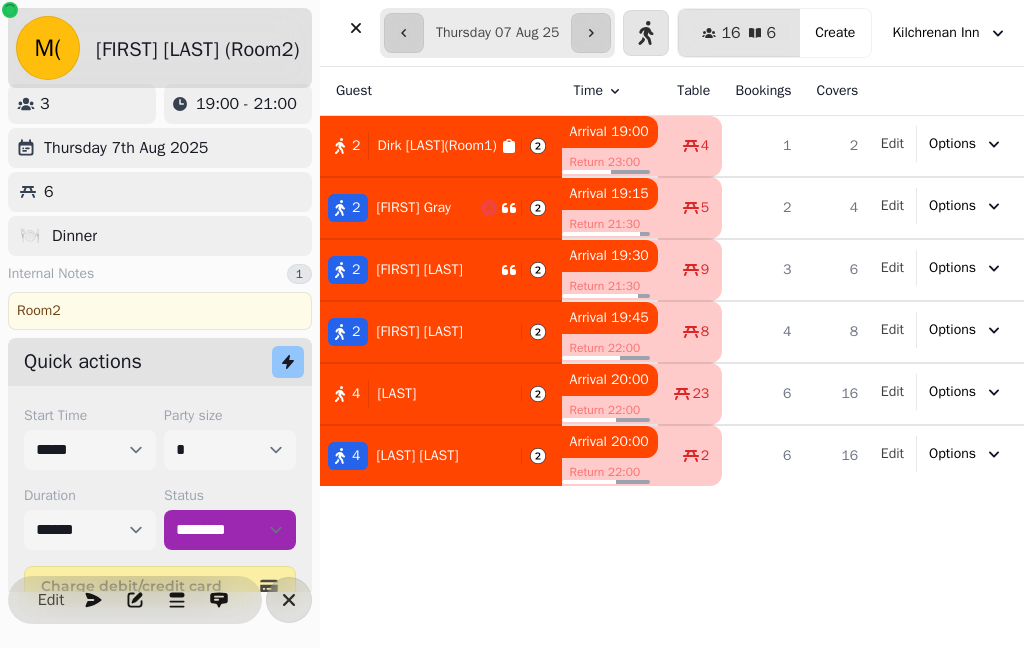click on "[FIRST]   [LAST](Room1)" at bounding box center (432, 146) 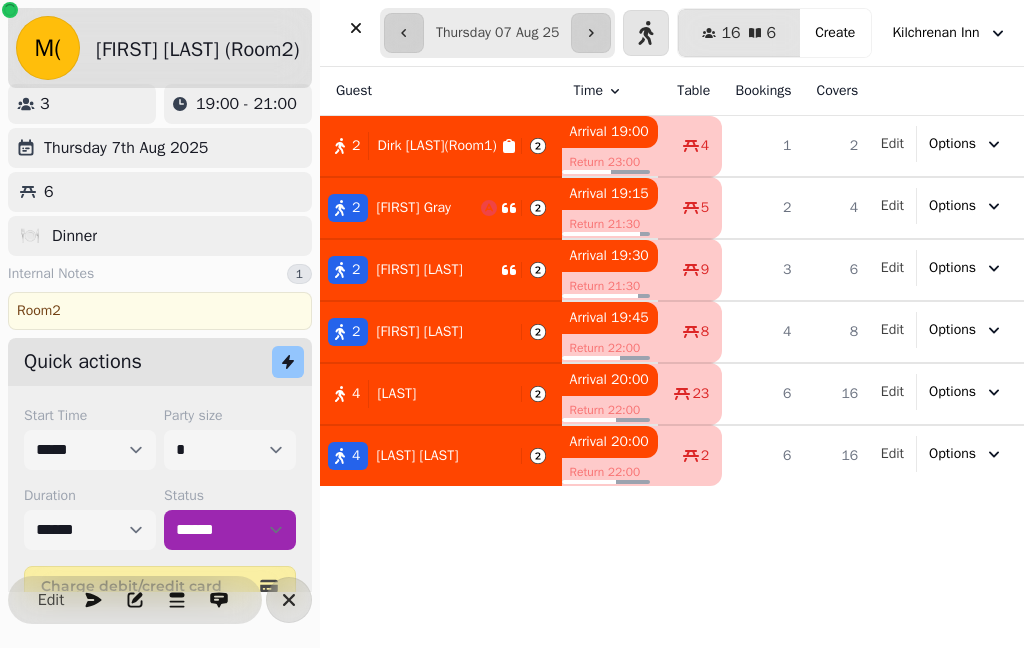 select on "*" 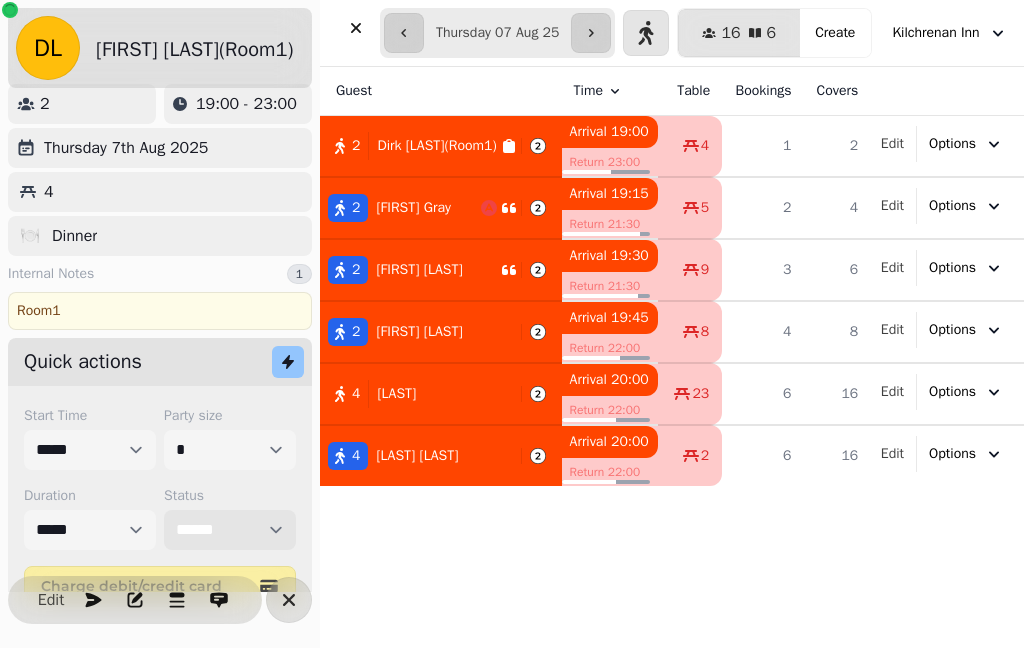 click on "**********" at bounding box center (230, 530) 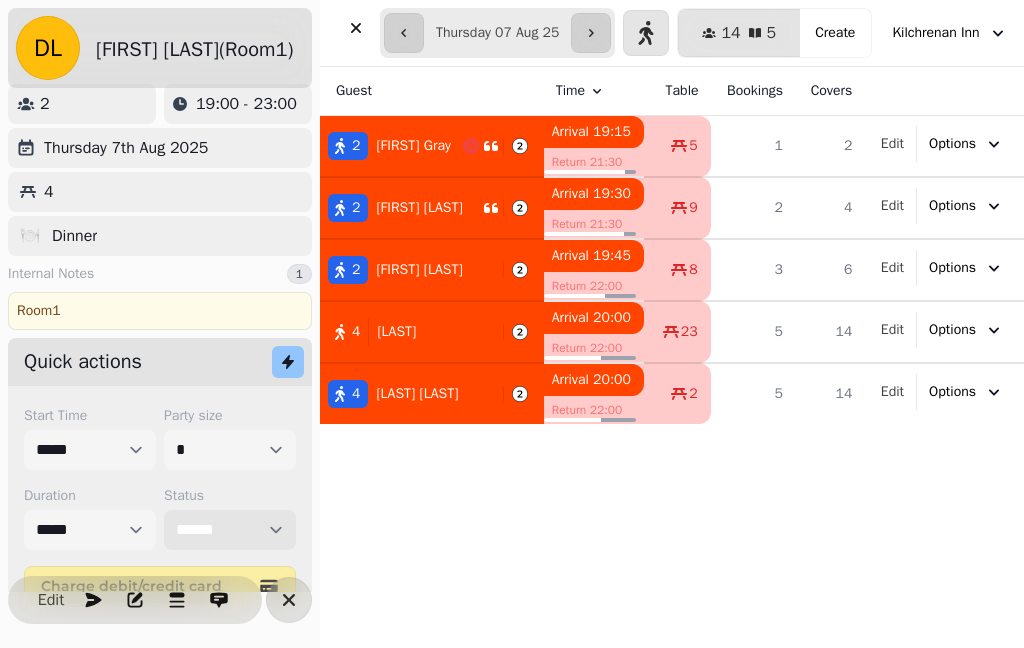 select on "********" 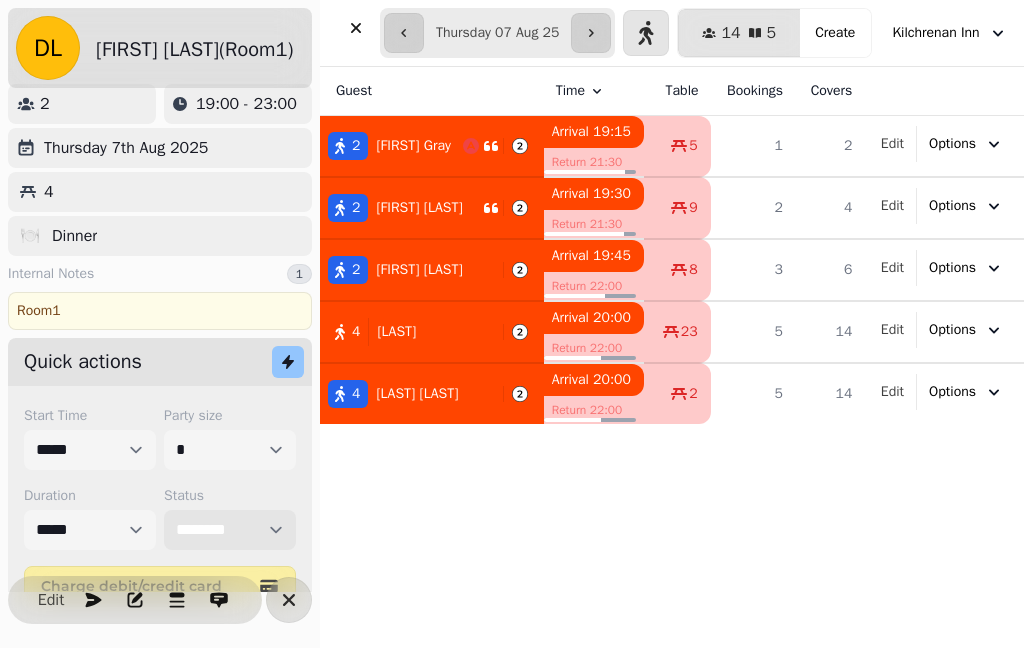 scroll, scrollTop: 0, scrollLeft: 0, axis: both 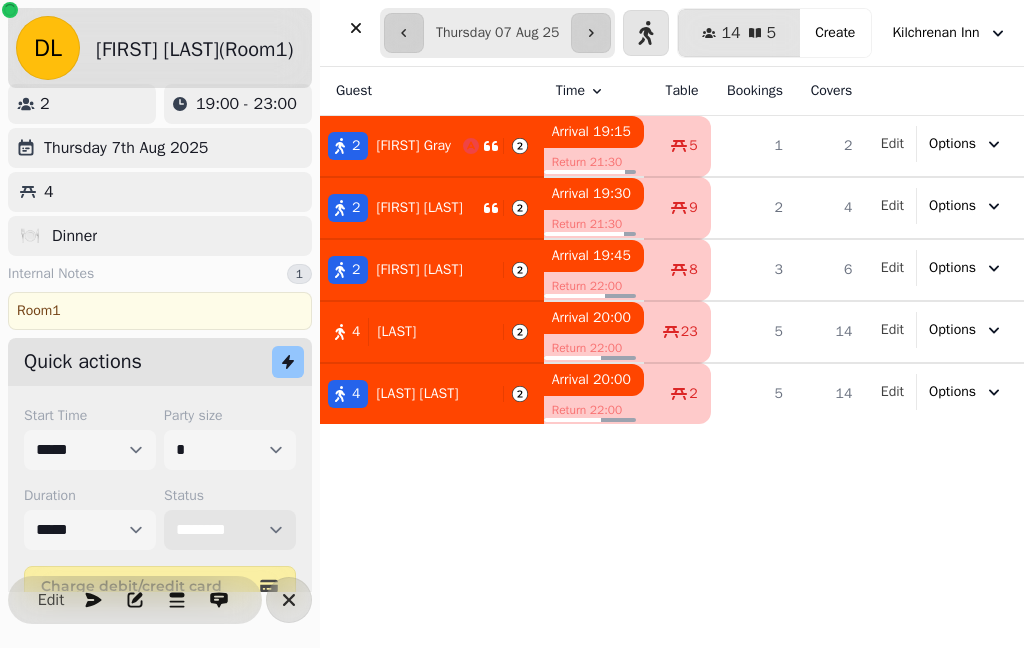 select on "****" 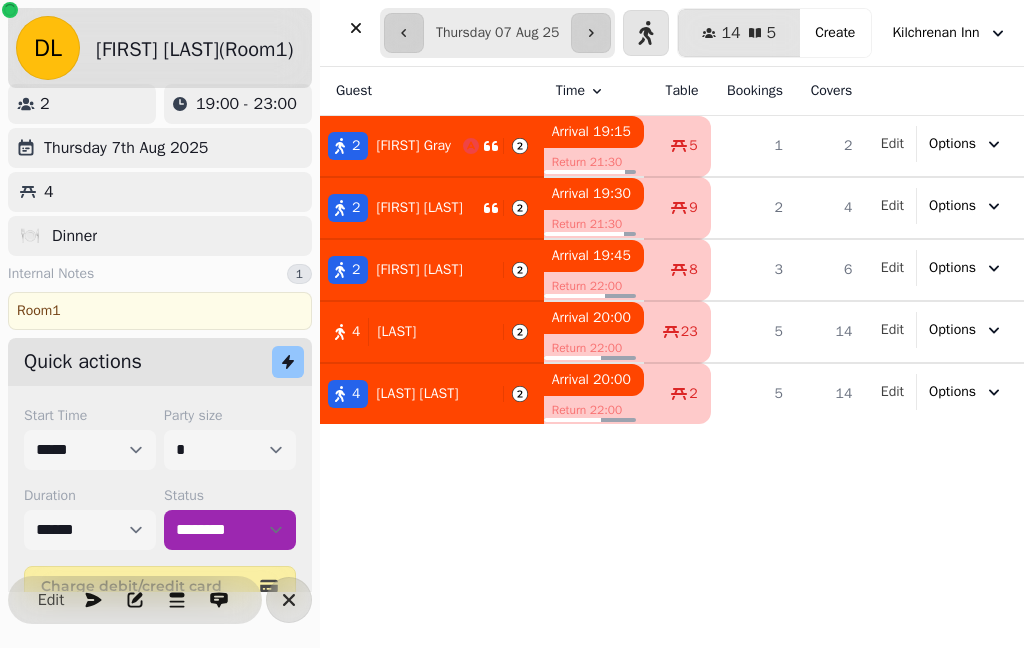 click on "2 [FIRST]   [LAST]" at bounding box center (432, 146) 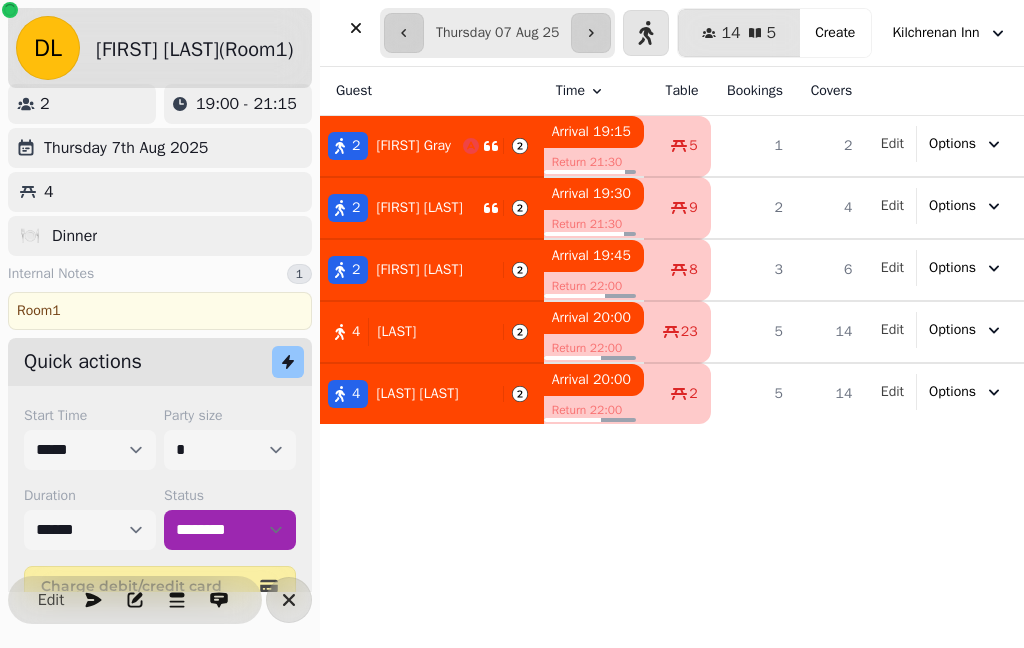 select on "**********" 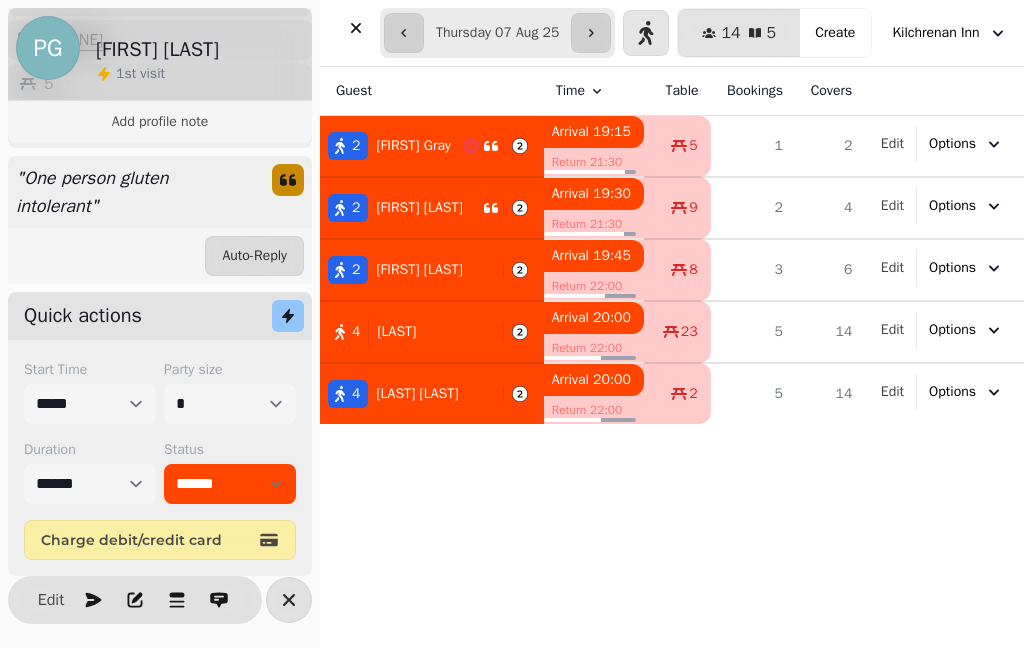 scroll, scrollTop: 318, scrollLeft: 0, axis: vertical 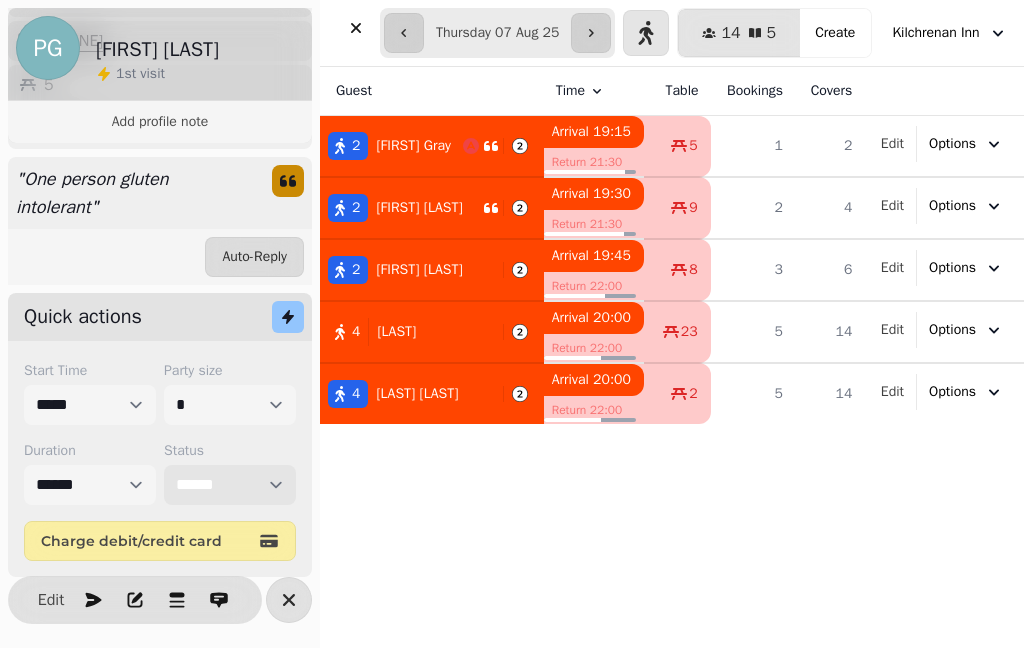 click on "**********" at bounding box center [230, 485] 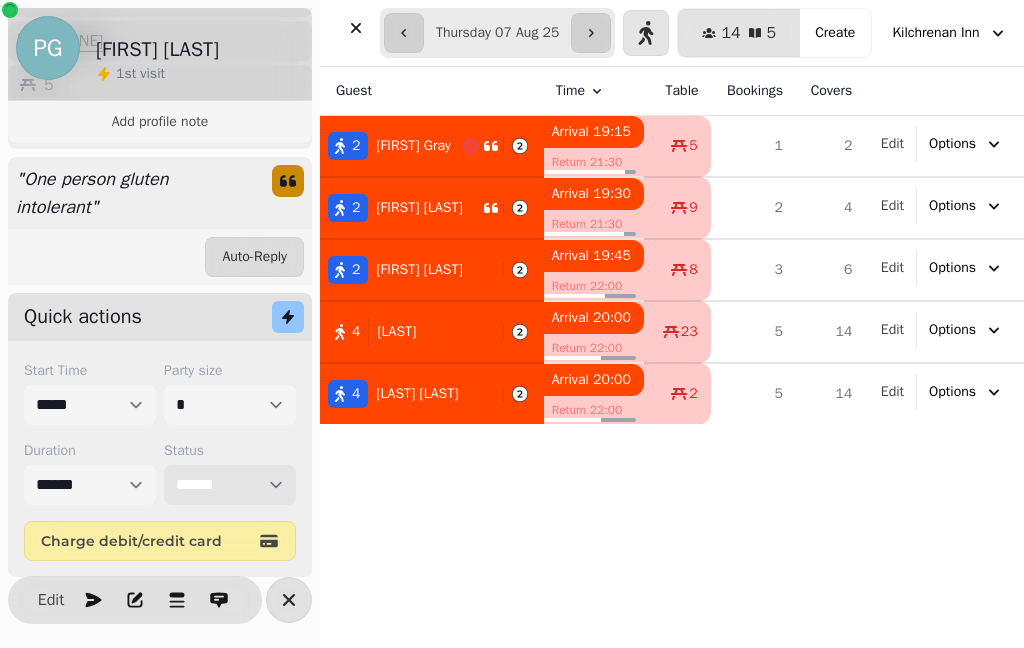 select on "********" 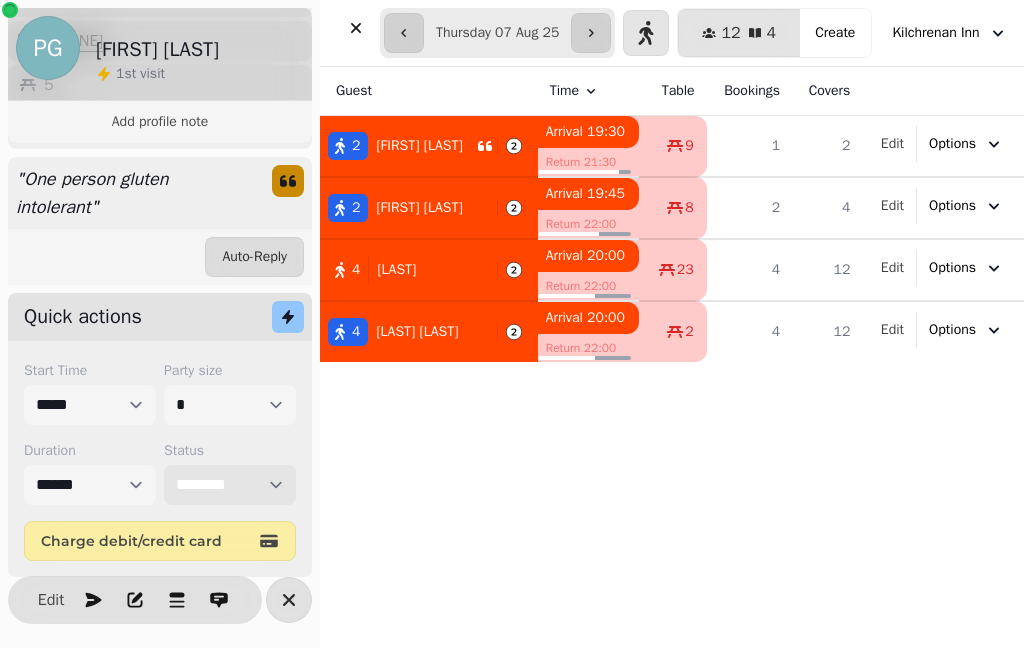 select on "****" 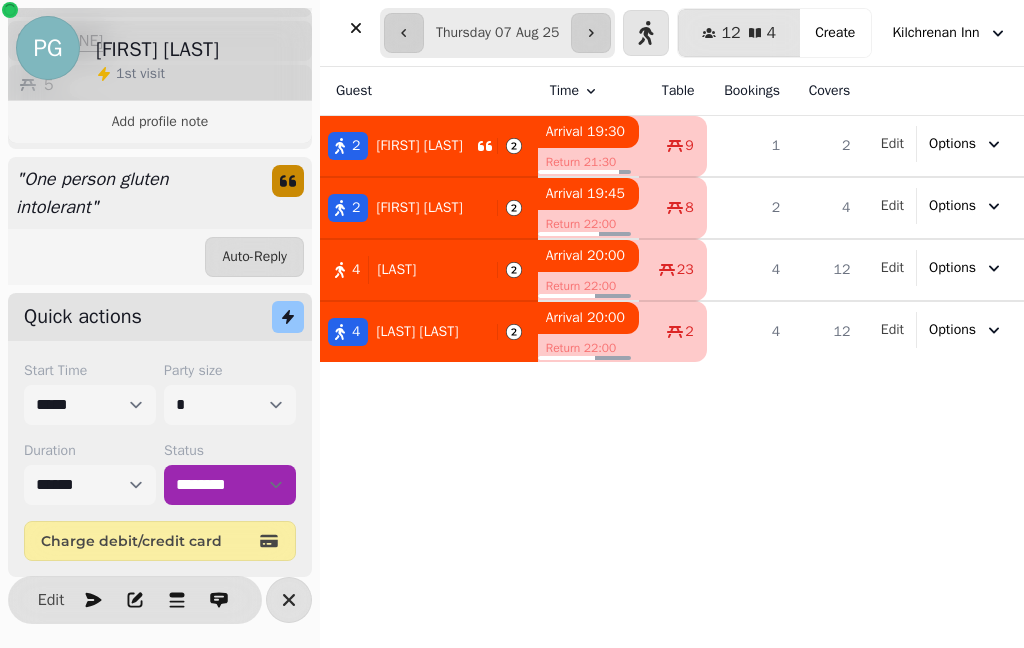 click on "[FIRST]   [LAST]" at bounding box center (419, 146) 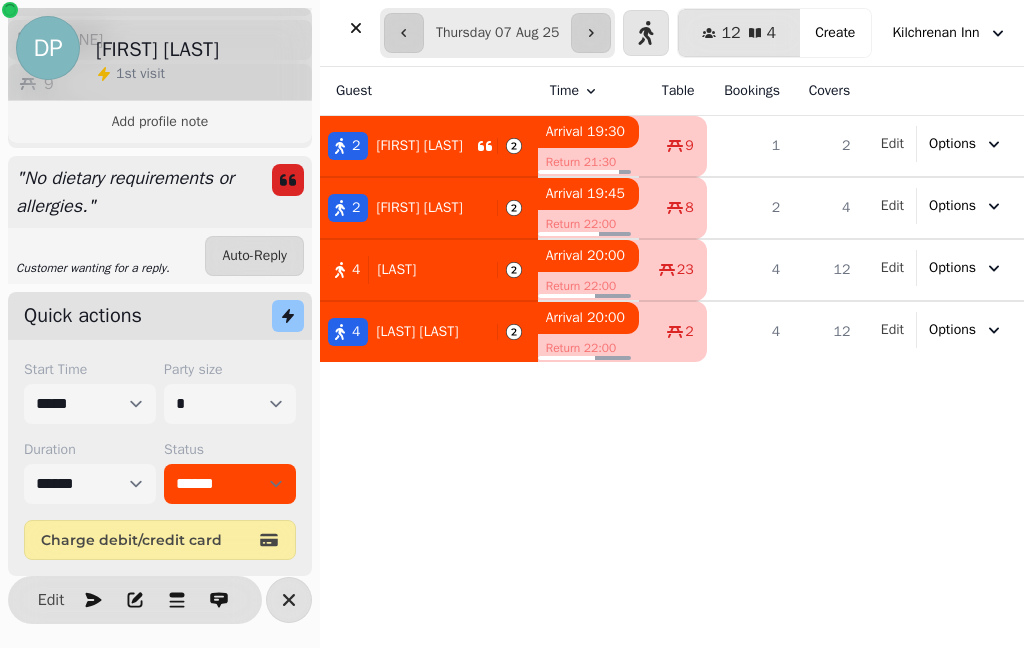 select on "**********" 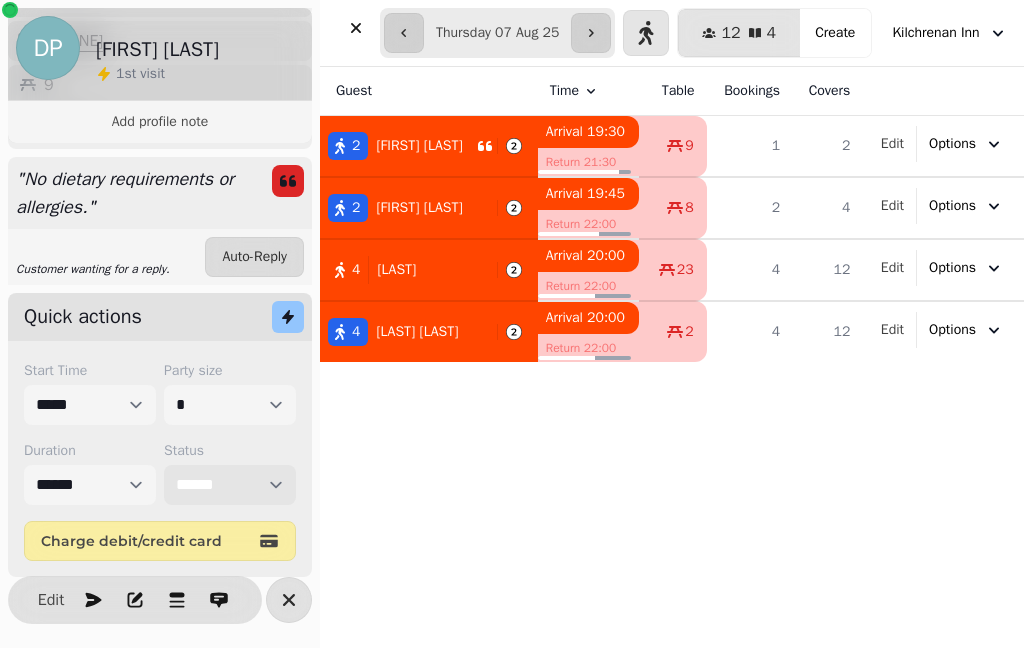 click on "**********" at bounding box center (230, 485) 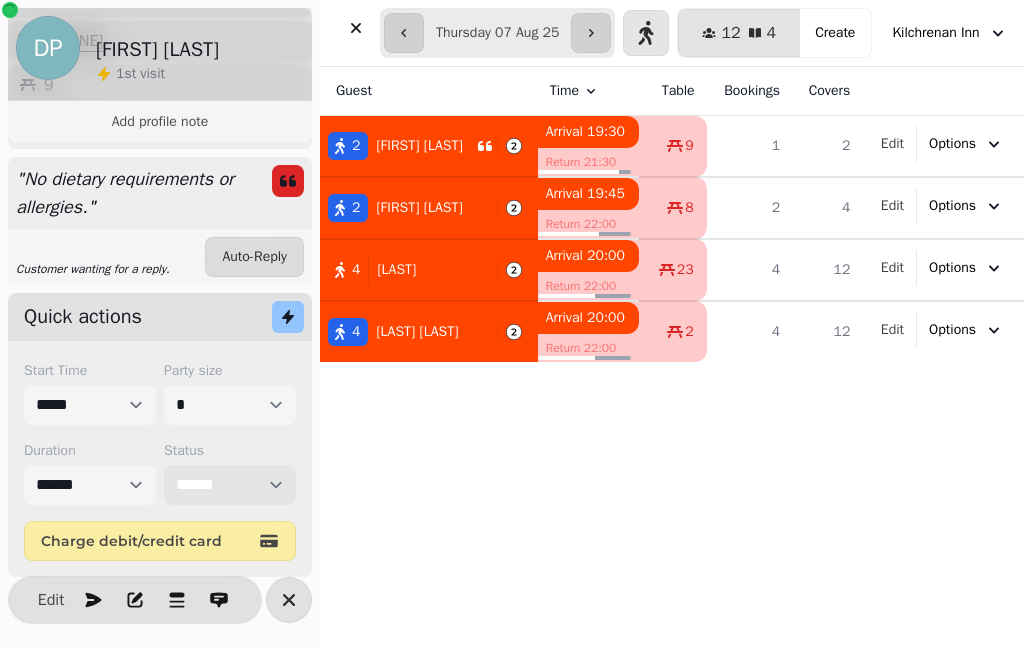 select on "********" 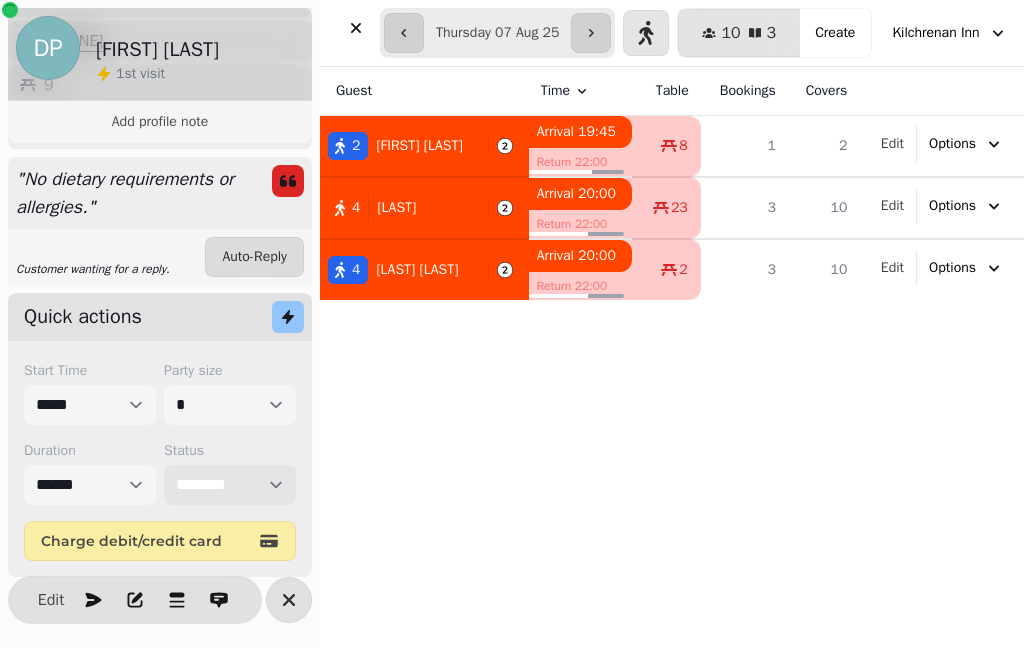 select on "****" 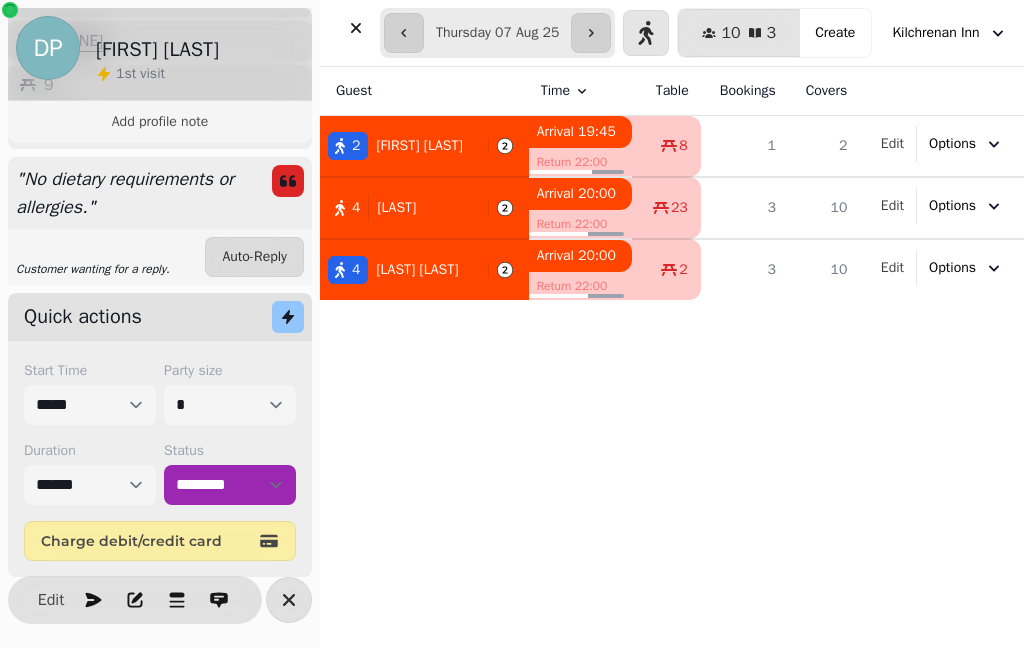 click 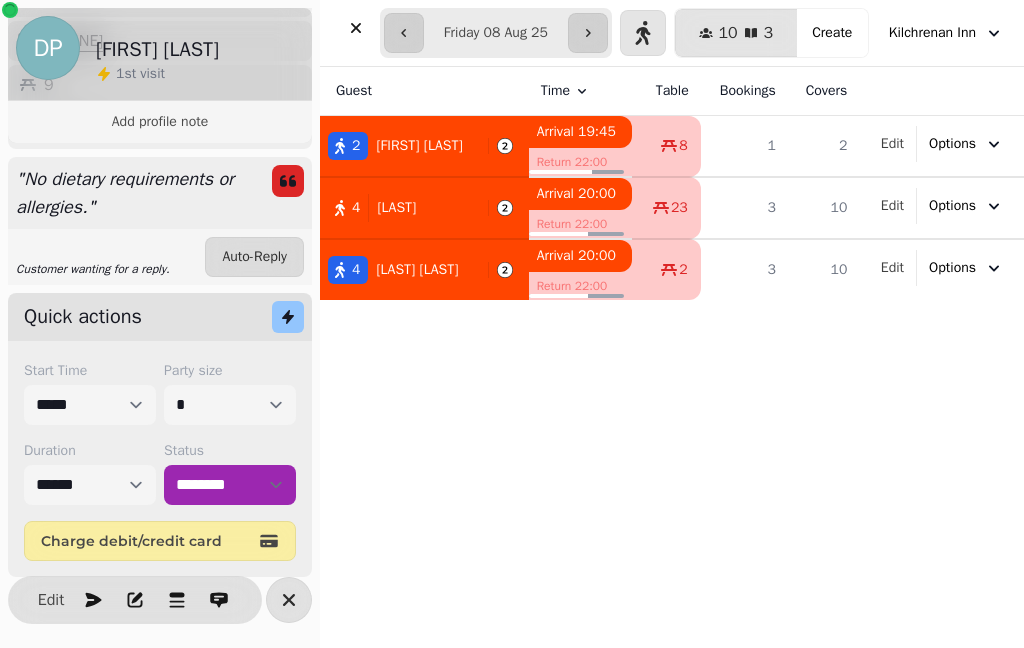 type on "**********" 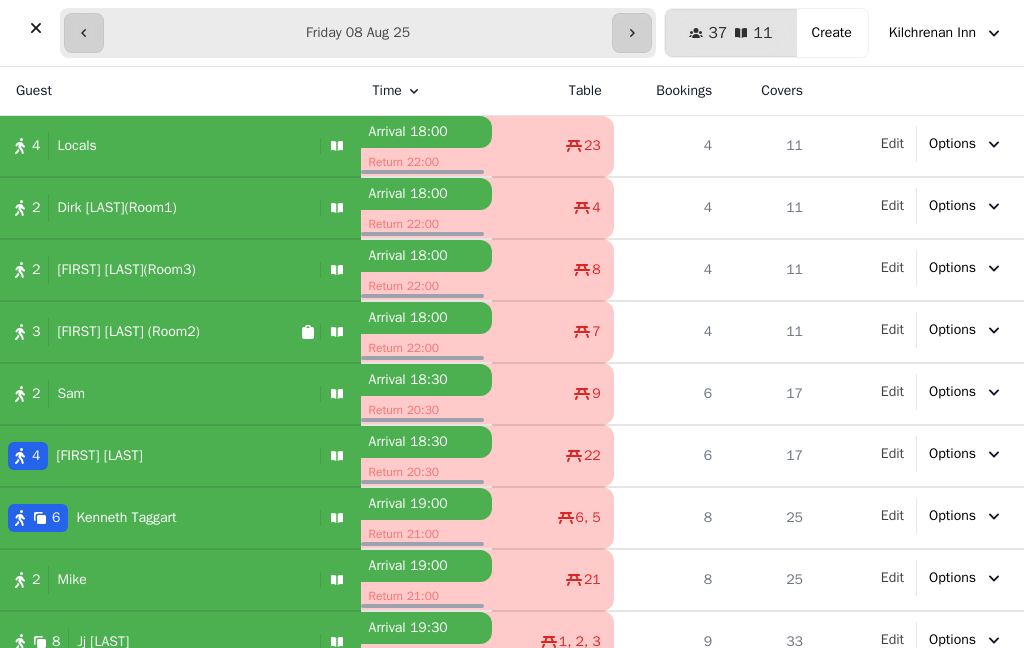 scroll, scrollTop: 0, scrollLeft: 0, axis: both 